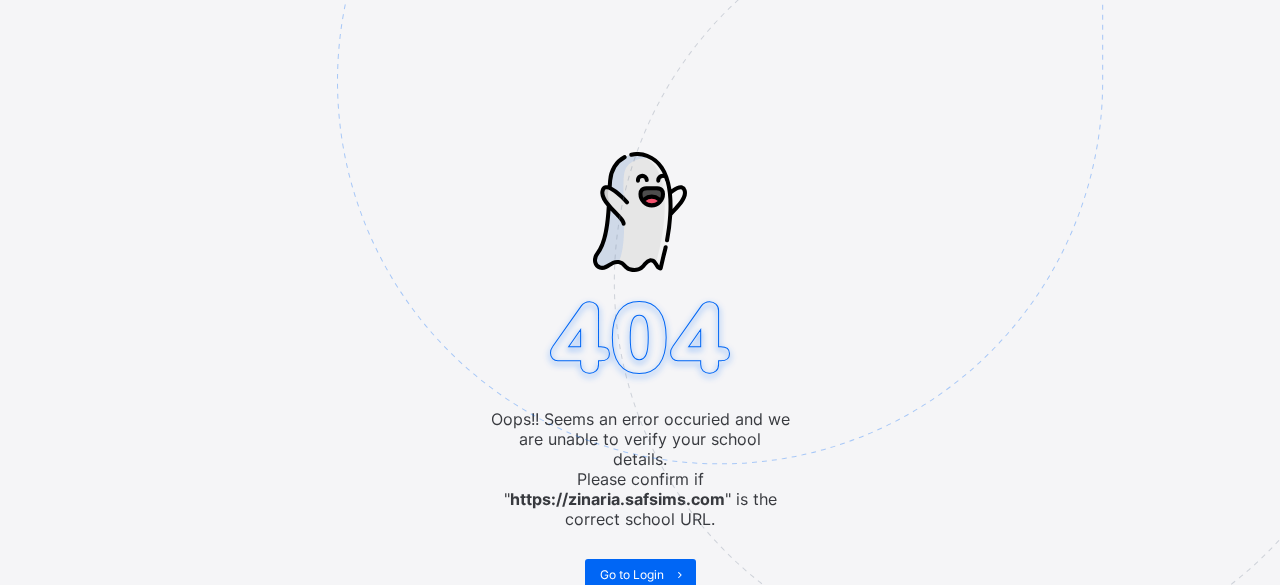 scroll, scrollTop: 0, scrollLeft: 0, axis: both 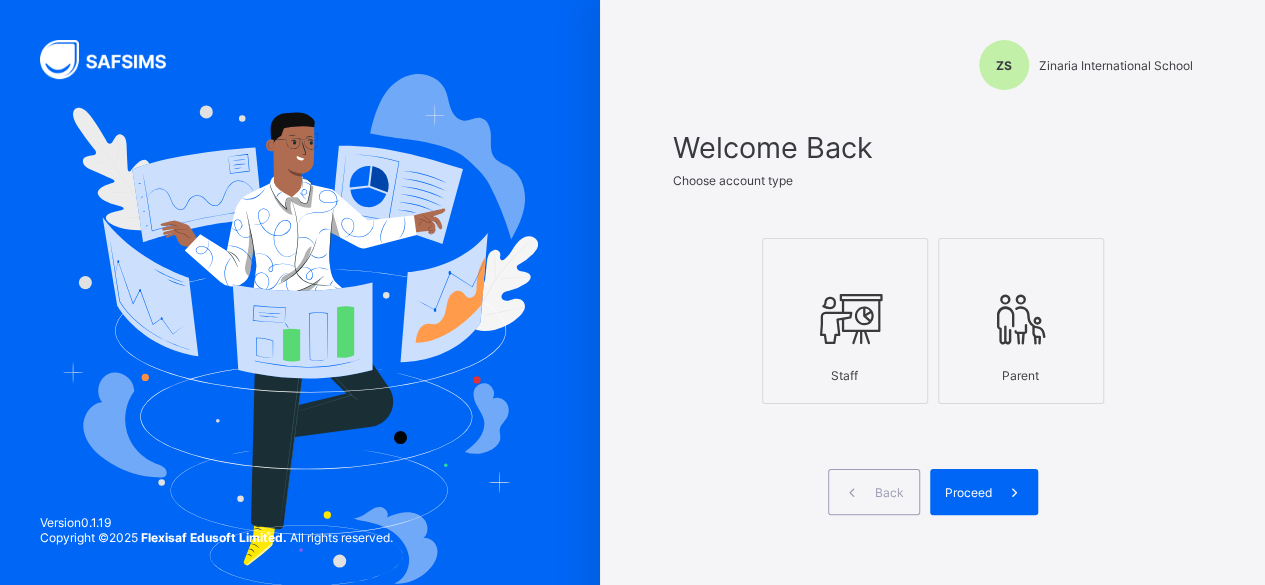 click at bounding box center (845, 319) 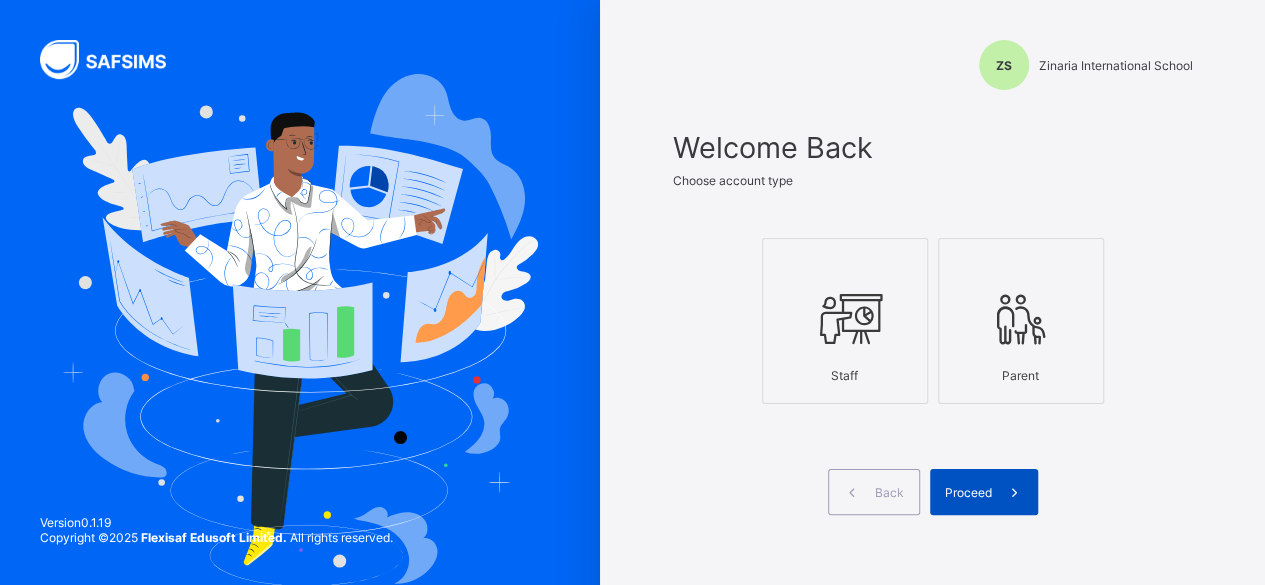 click on "Proceed" at bounding box center (968, 492) 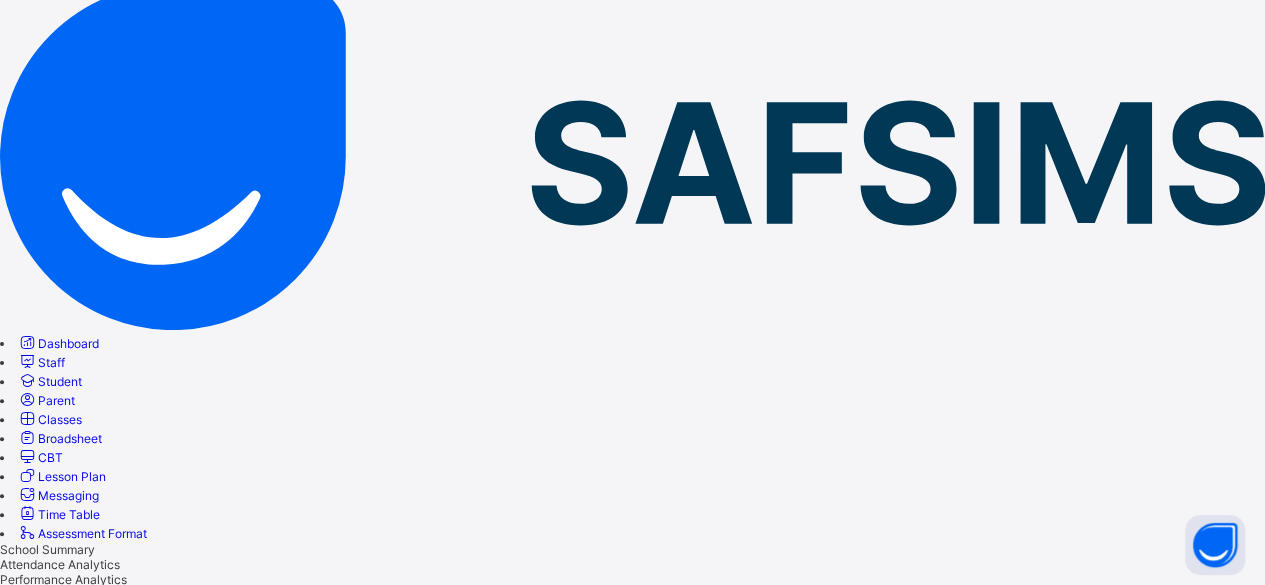 scroll, scrollTop: 0, scrollLeft: 0, axis: both 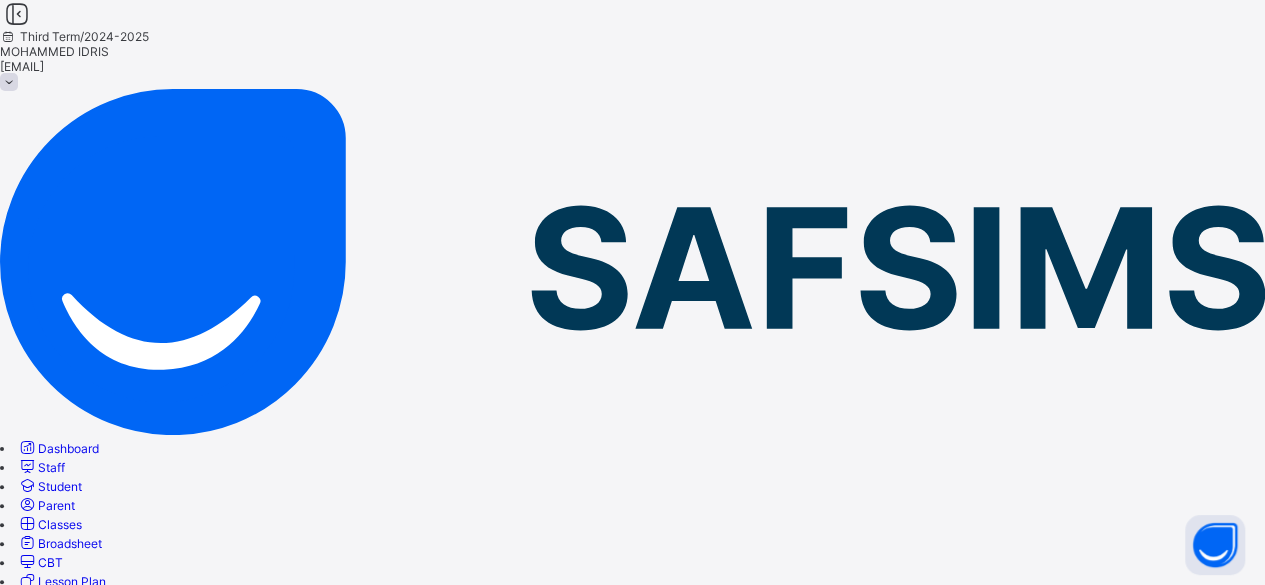 click on "Staff" at bounding box center (51, 467) 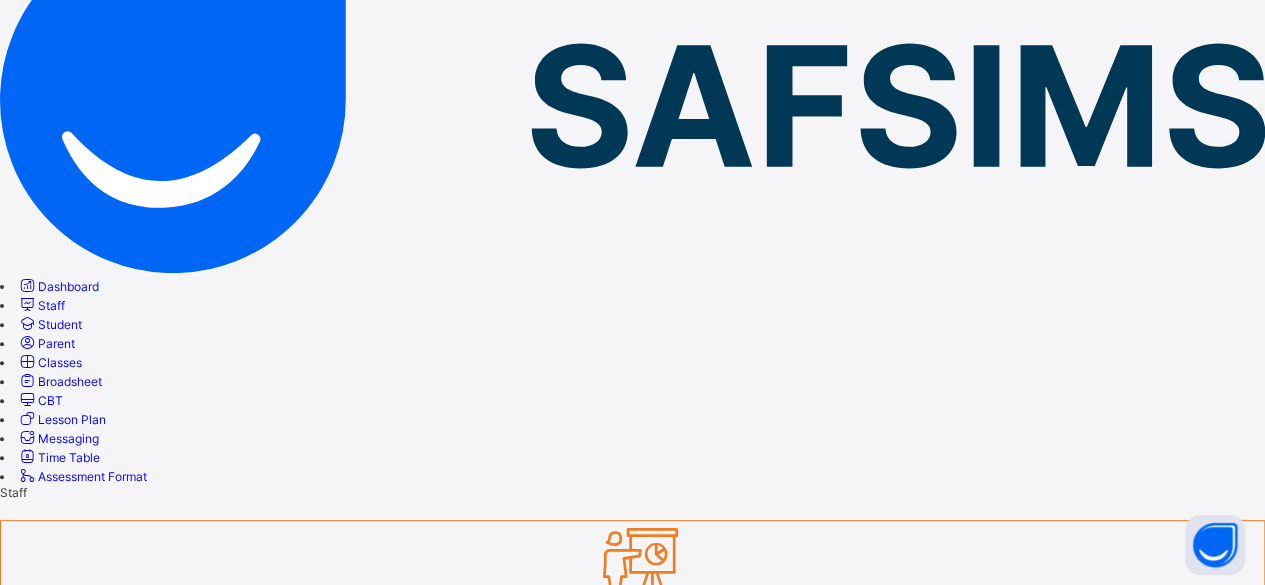 scroll, scrollTop: 152, scrollLeft: 0, axis: vertical 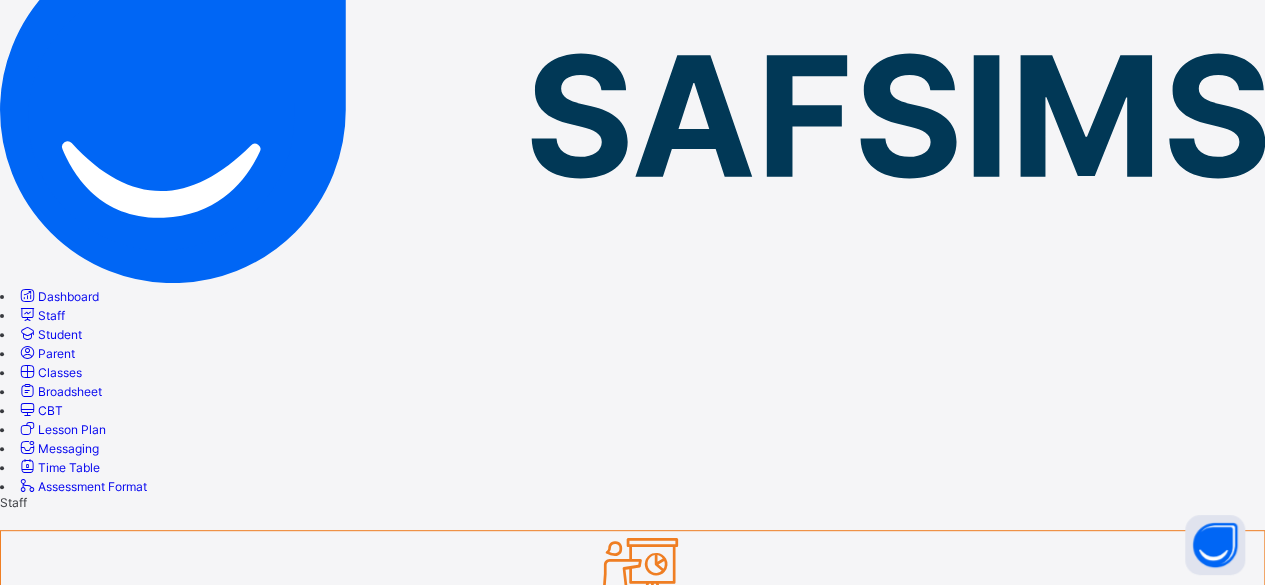 click at bounding box center [71, 1009] 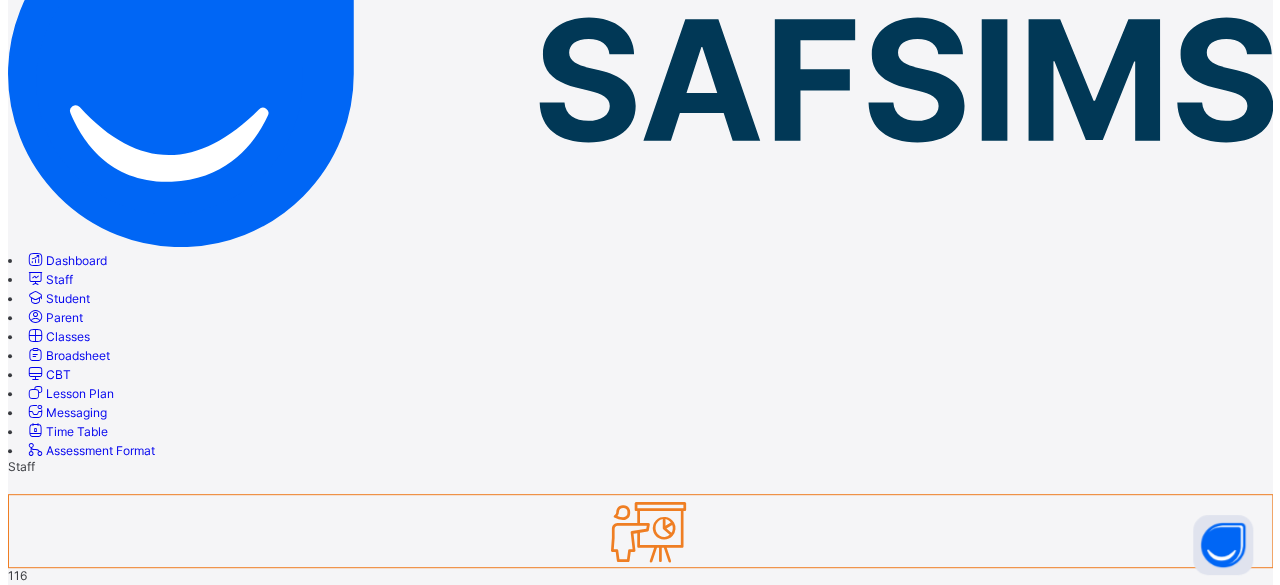 scroll, scrollTop: 291, scrollLeft: 0, axis: vertical 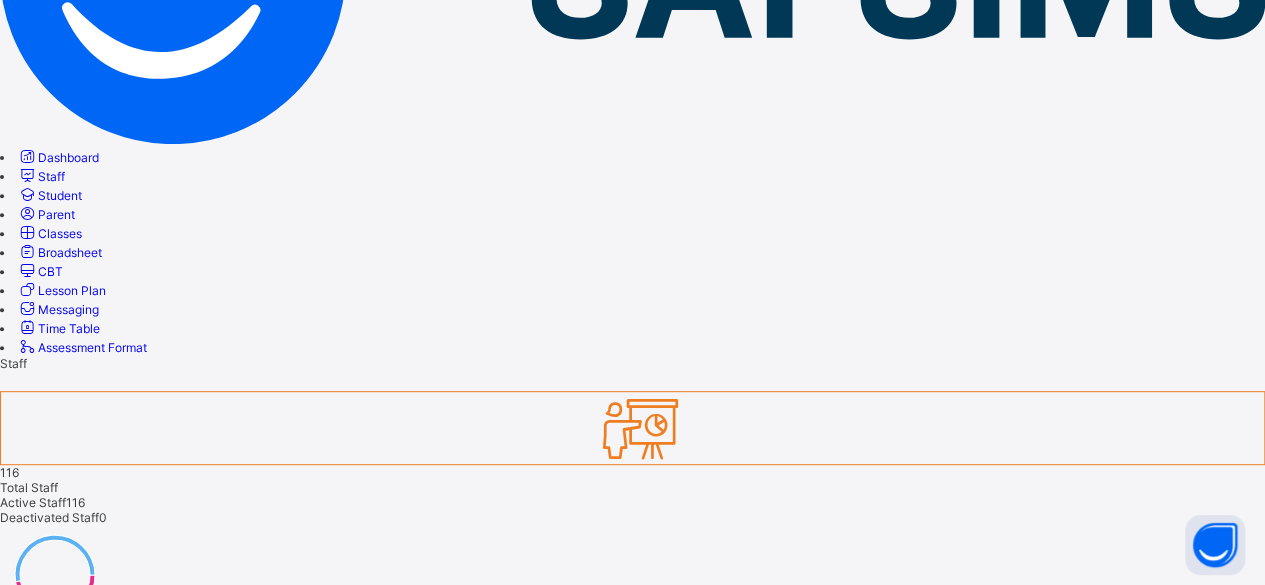 type on "***" 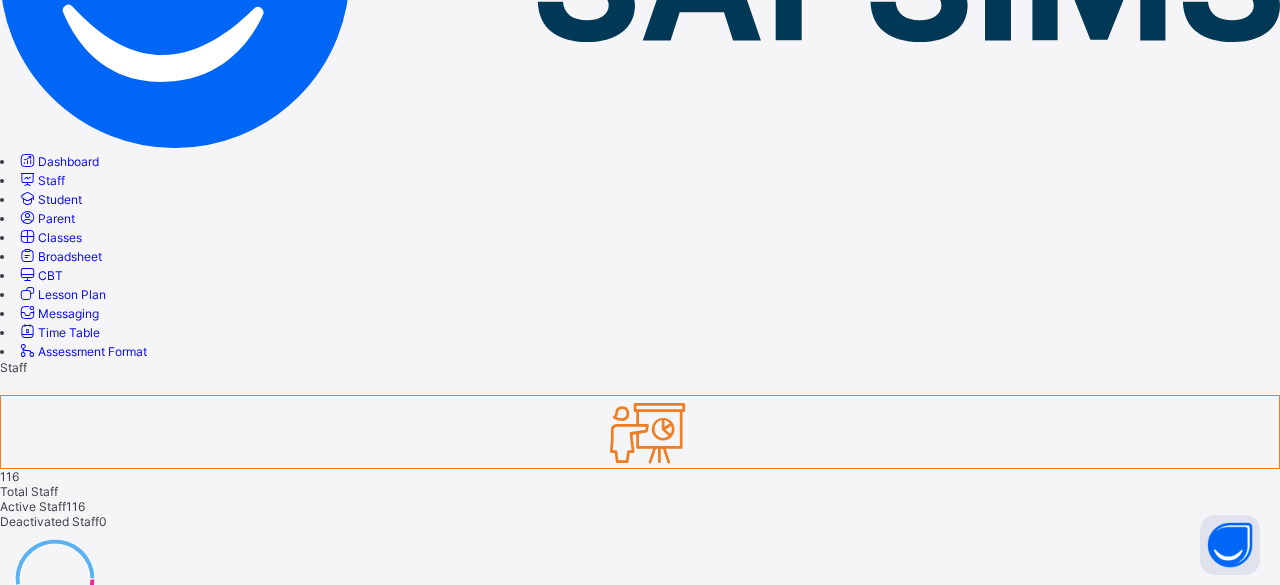 select on "**" 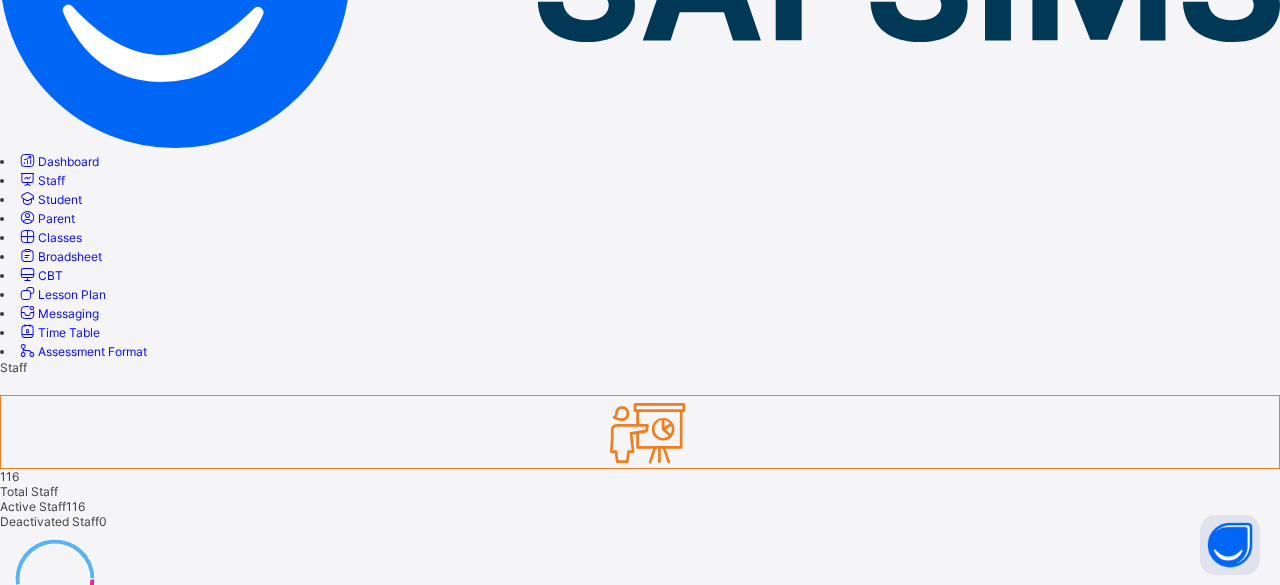 scroll, scrollTop: 198, scrollLeft: 0, axis: vertical 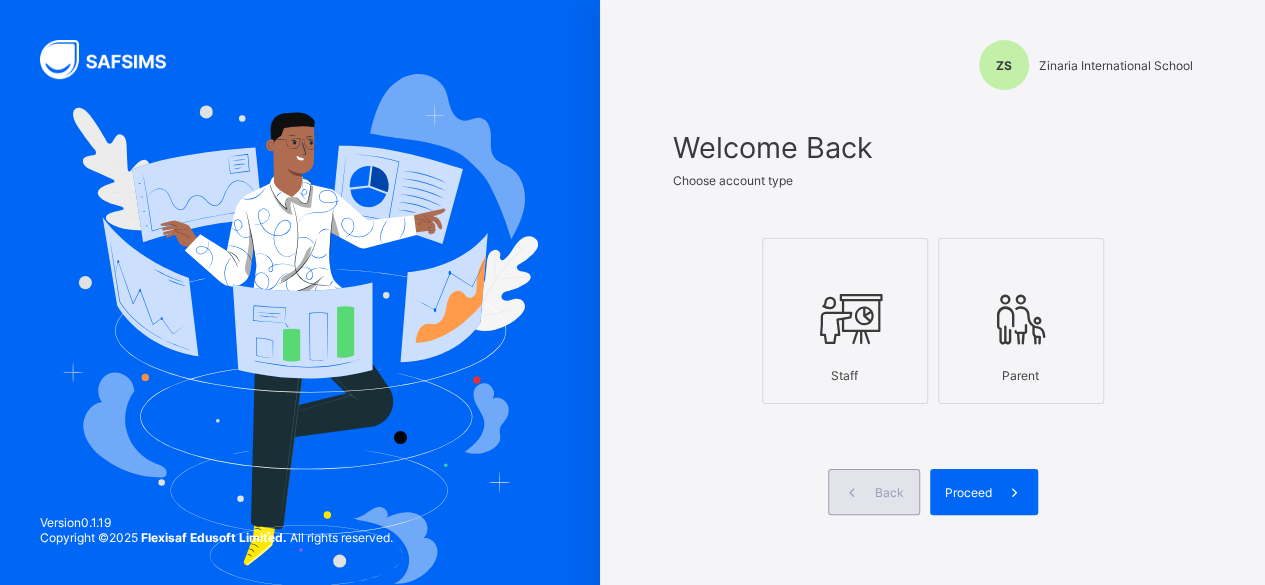 click on "Back" at bounding box center (889, 492) 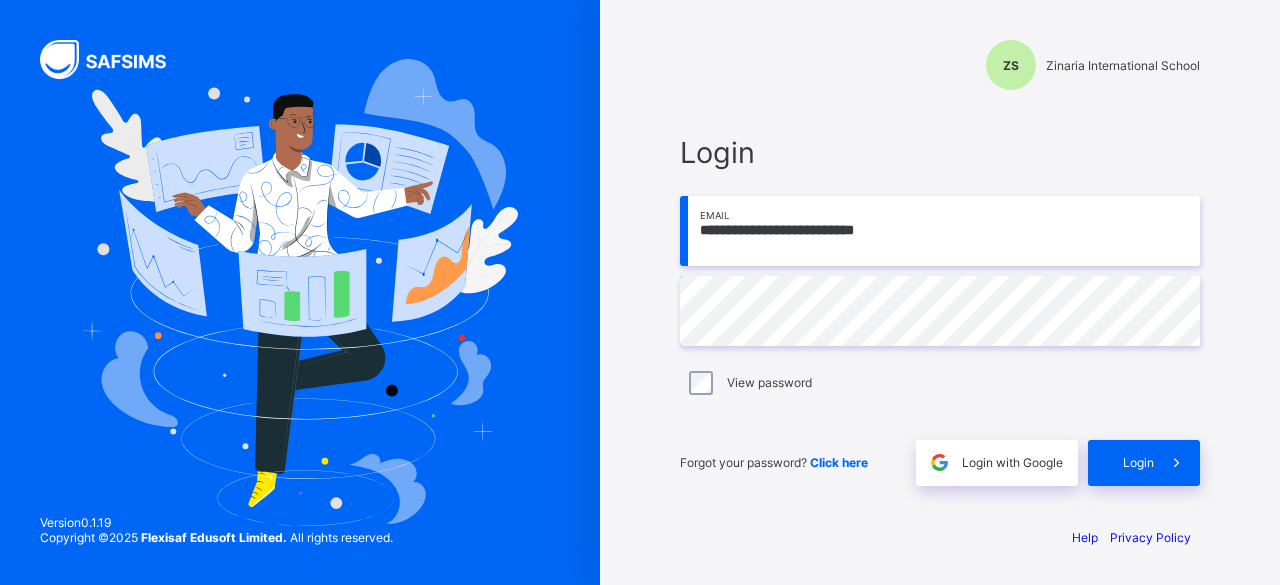 click on "**********" at bounding box center [940, 231] 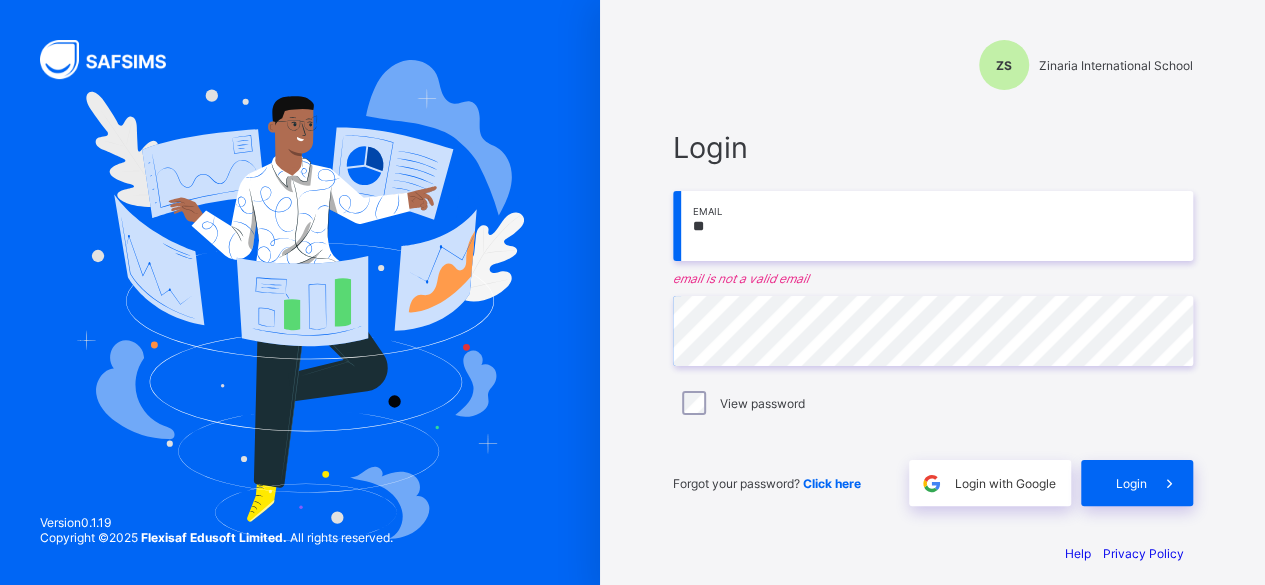 type on "*" 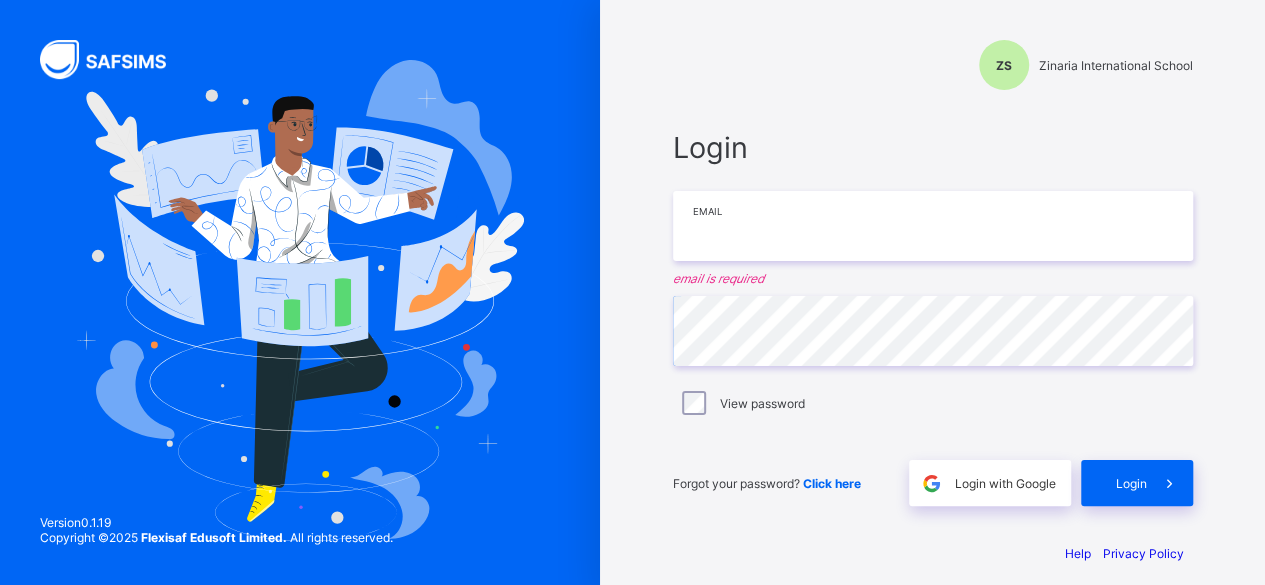 paste on "**********" 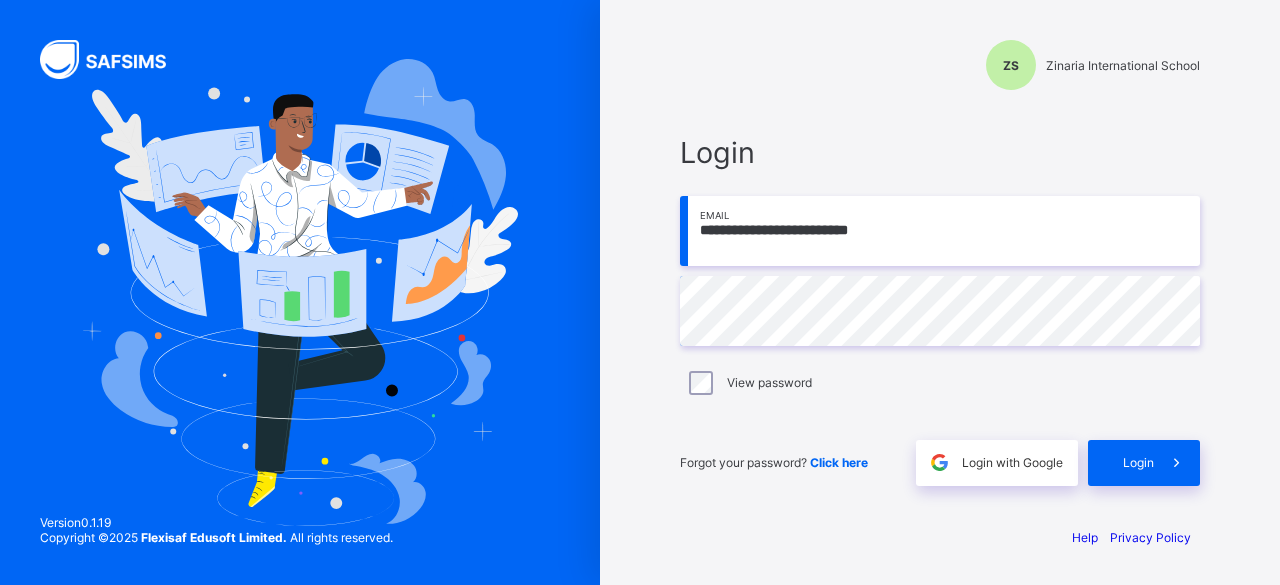 type on "**********" 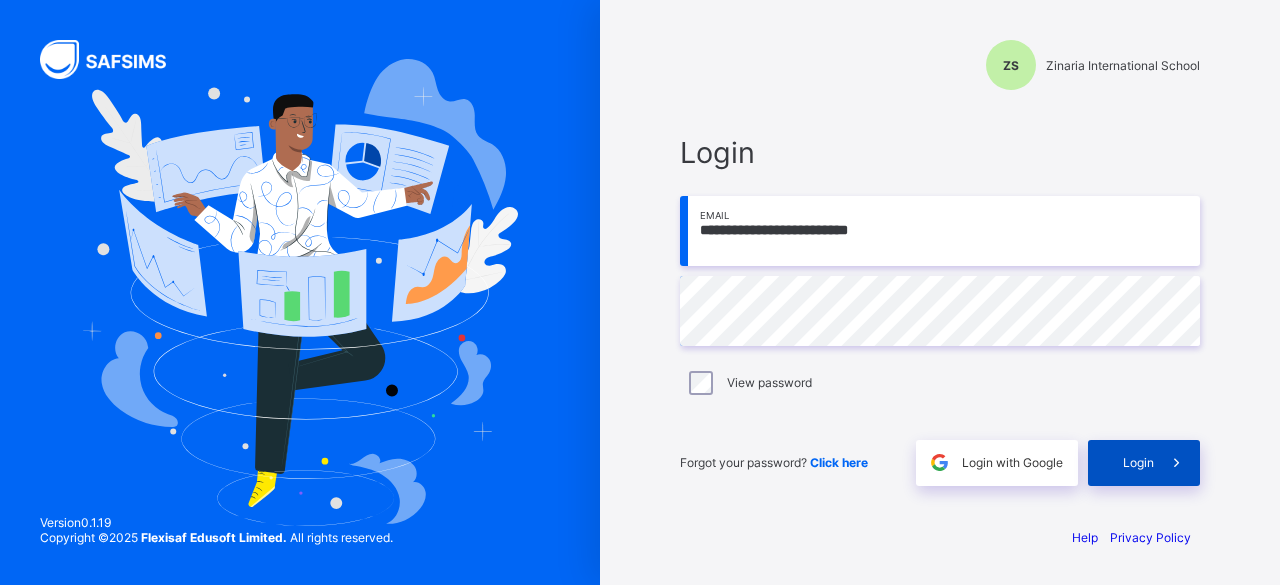 click at bounding box center (1176, 462) 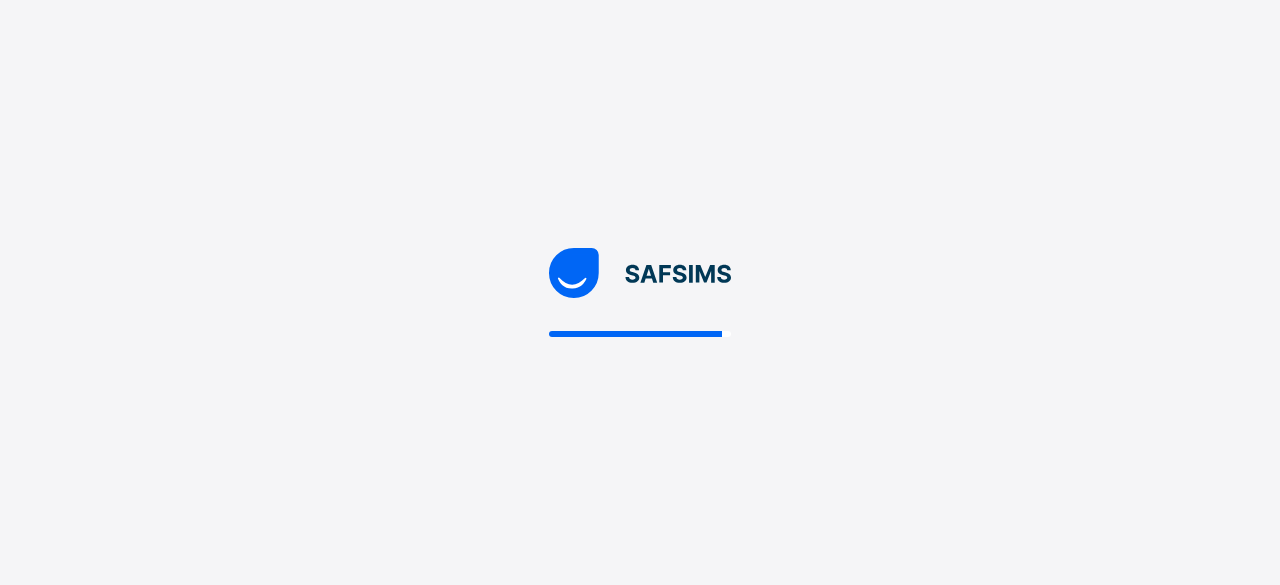 scroll, scrollTop: 0, scrollLeft: 0, axis: both 